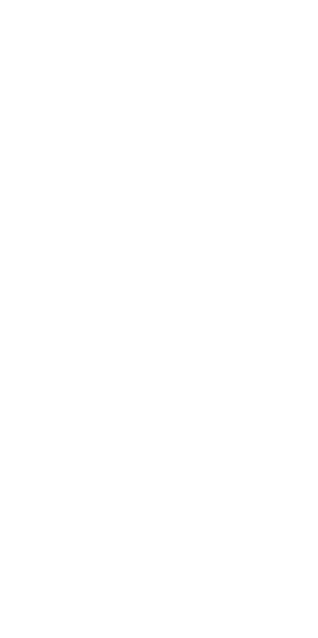 scroll, scrollTop: 0, scrollLeft: 0, axis: both 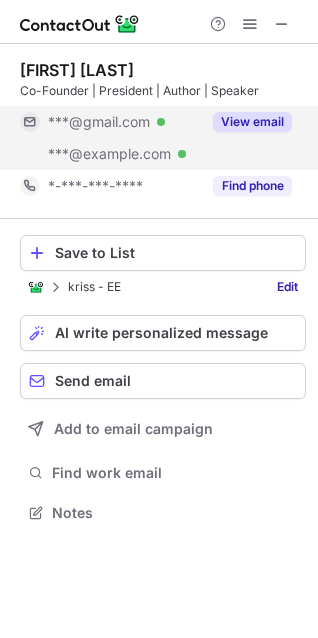 click on "View email" at bounding box center (252, 122) 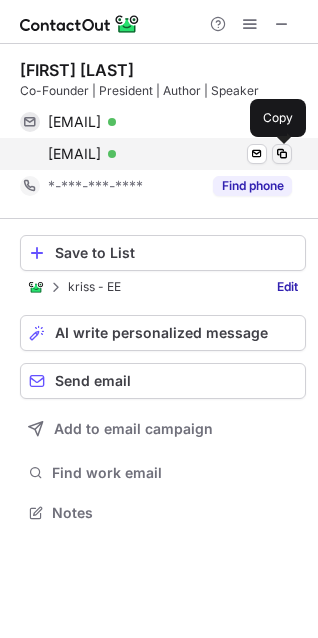 click at bounding box center [282, 154] 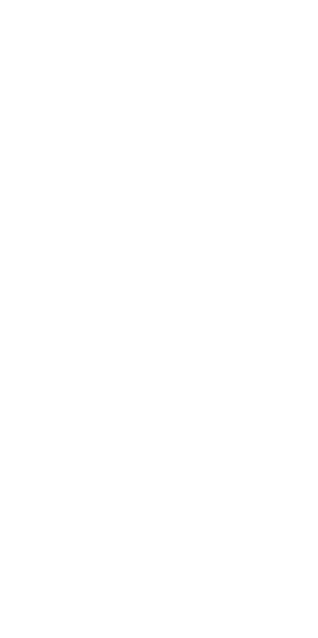 scroll, scrollTop: 0, scrollLeft: 0, axis: both 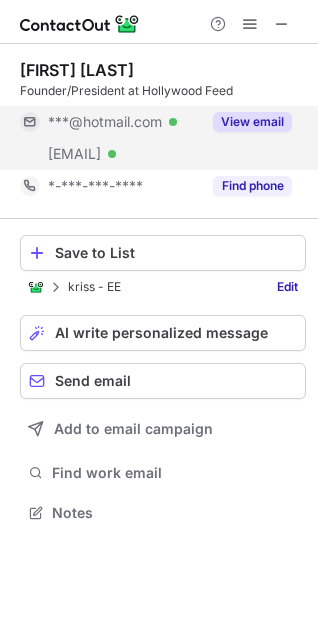 click on "View email" at bounding box center [252, 122] 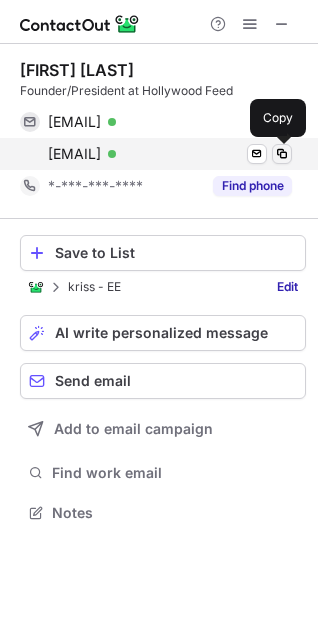 click at bounding box center (282, 154) 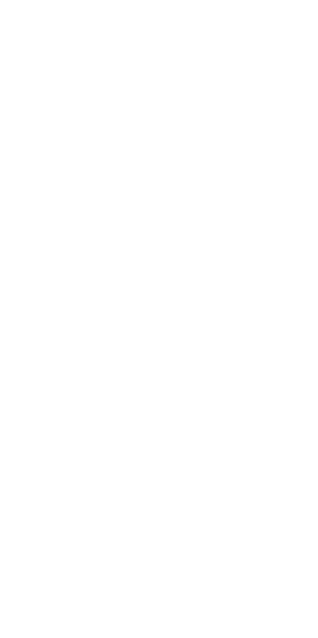 scroll, scrollTop: 0, scrollLeft: 0, axis: both 